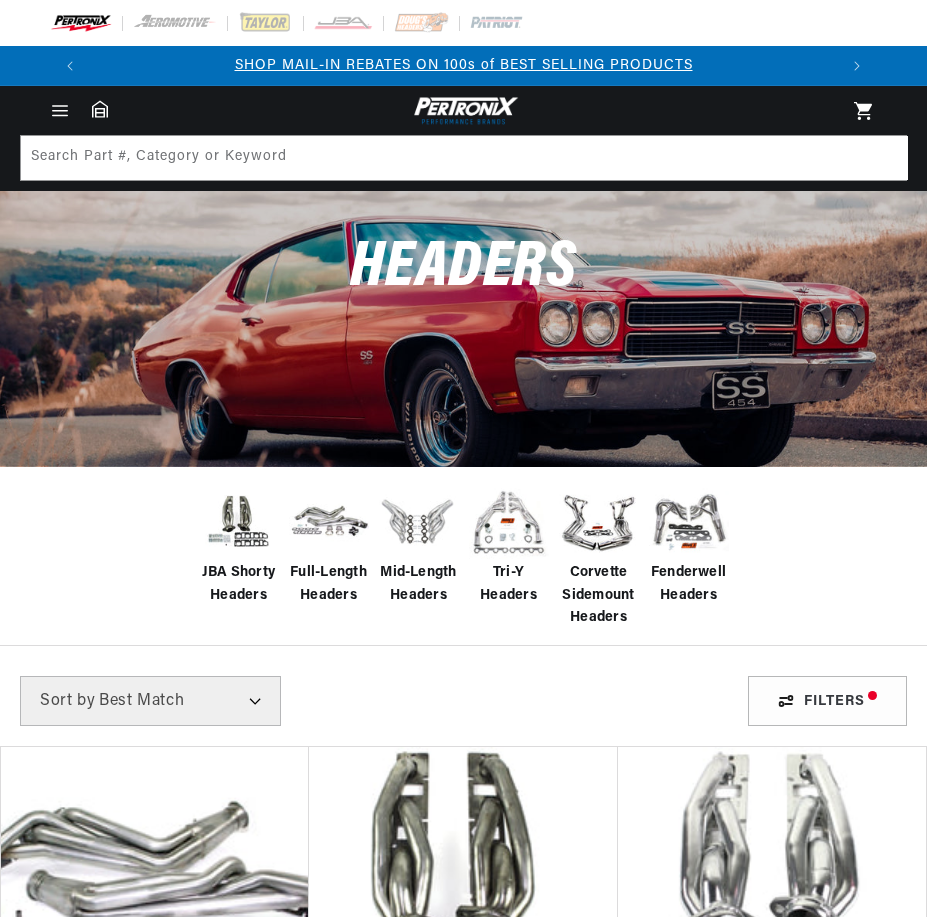 scroll, scrollTop: 0, scrollLeft: 0, axis: both 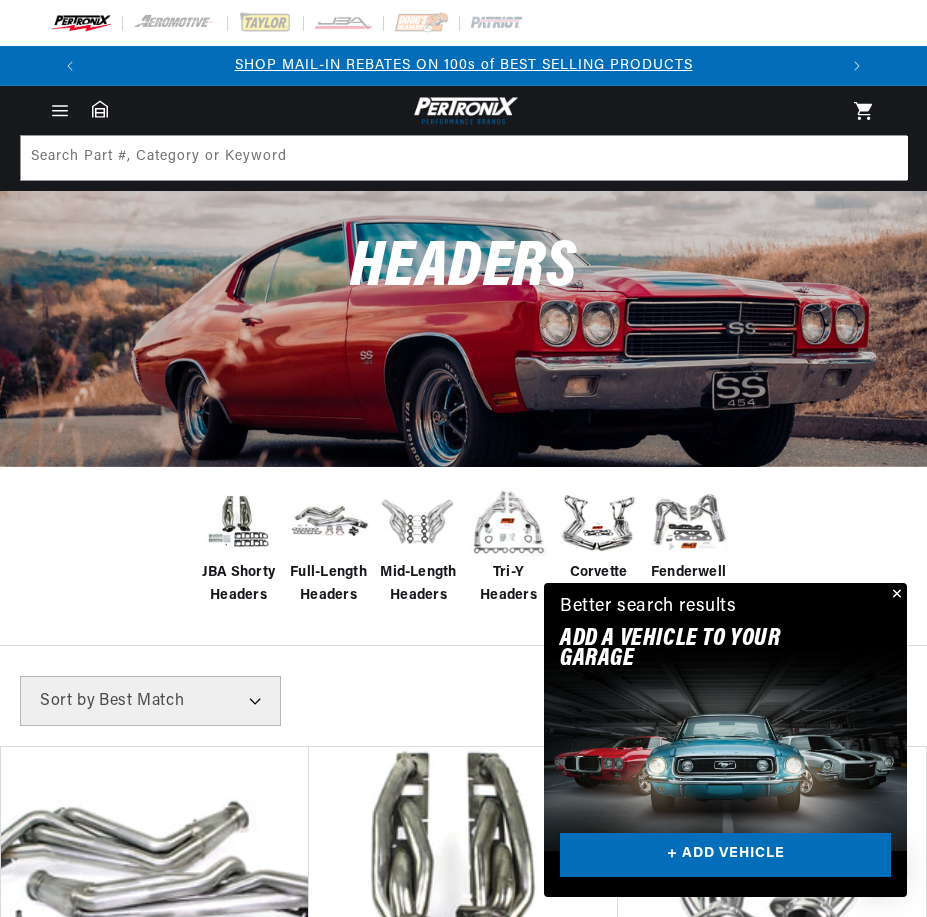 click at bounding box center (329, 522) 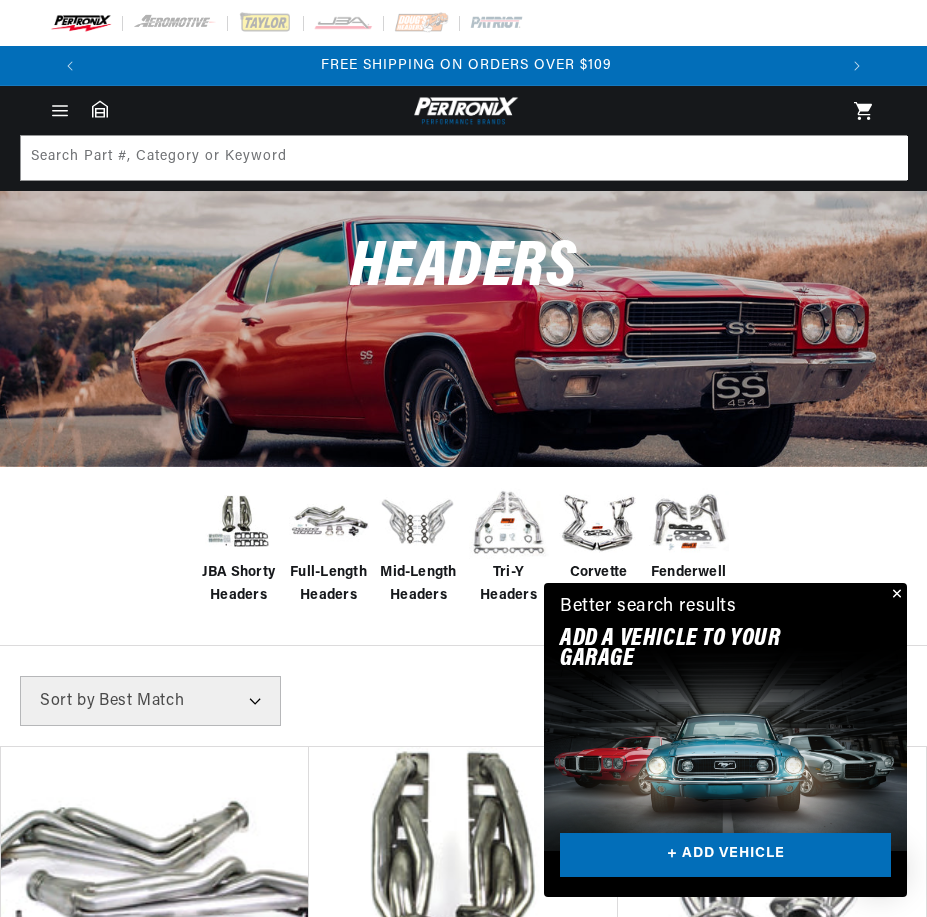scroll, scrollTop: 0, scrollLeft: 747, axis: horizontal 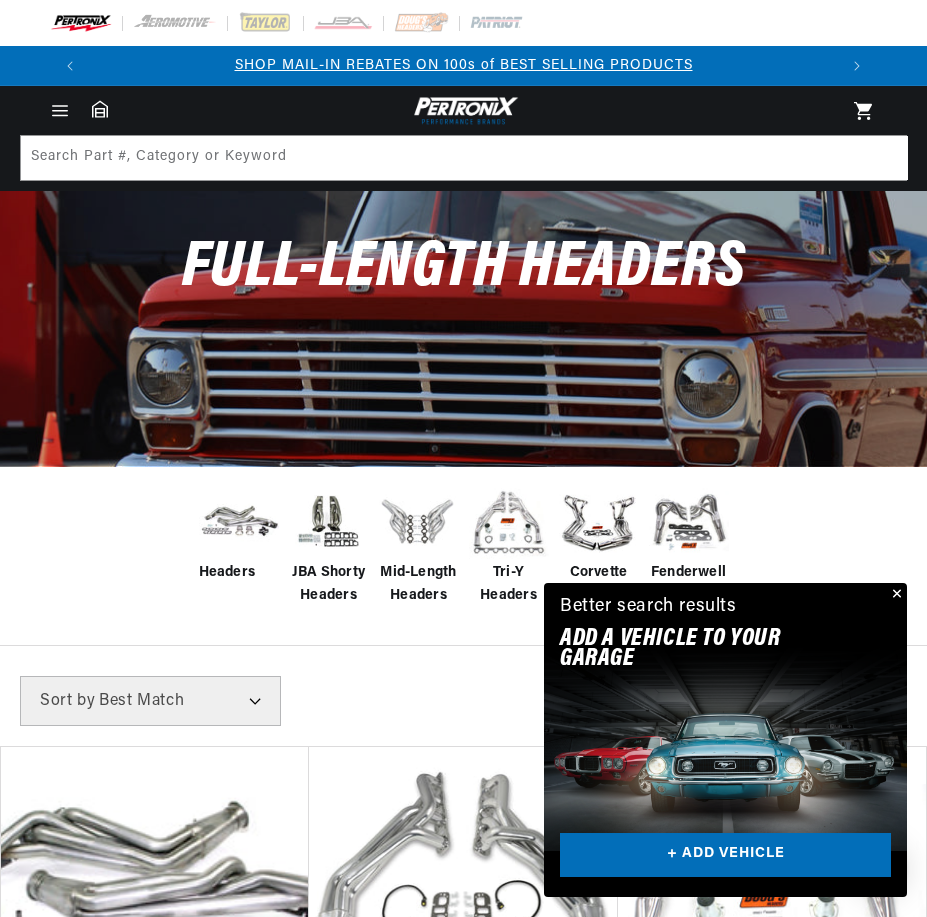 click at bounding box center (895, 595) 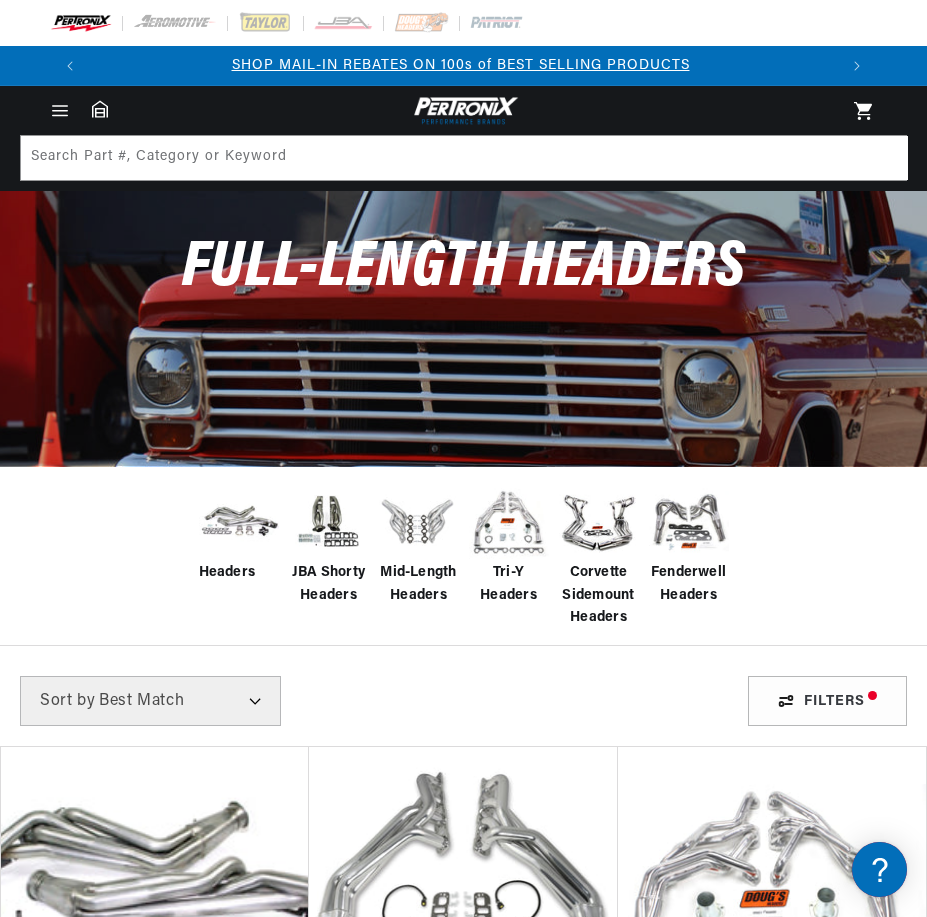 scroll, scrollTop: 0, scrollLeft: 0, axis: both 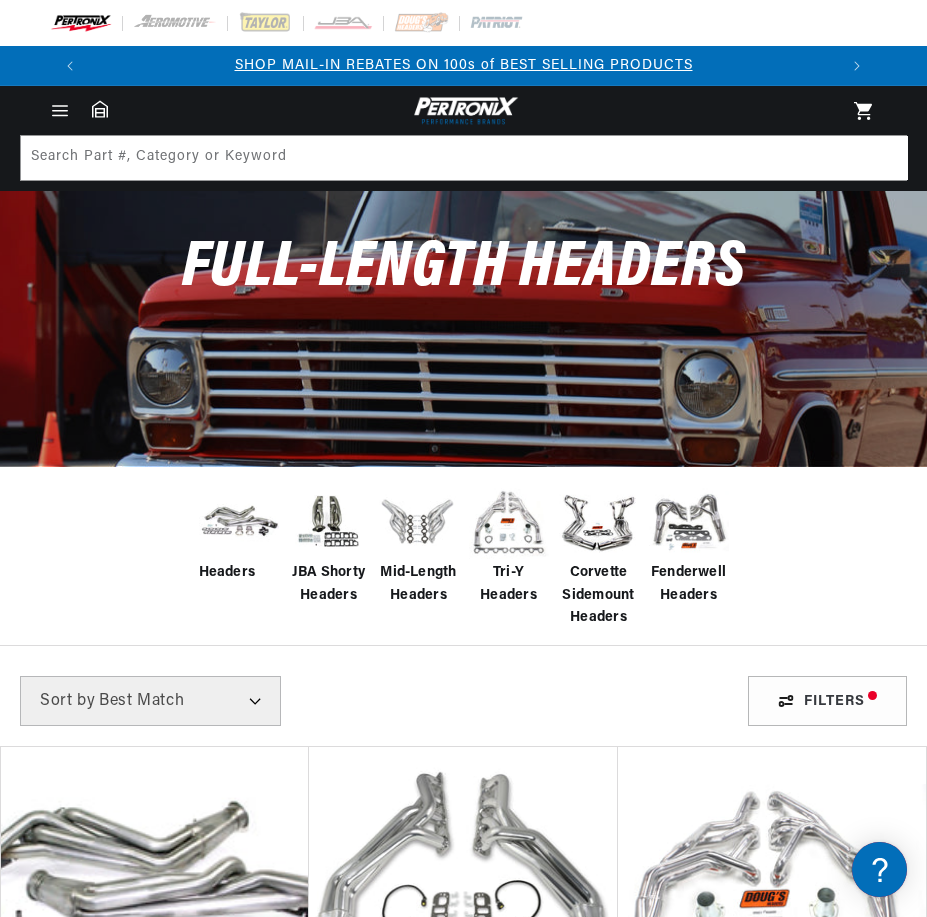 click at bounding box center (239, 522) 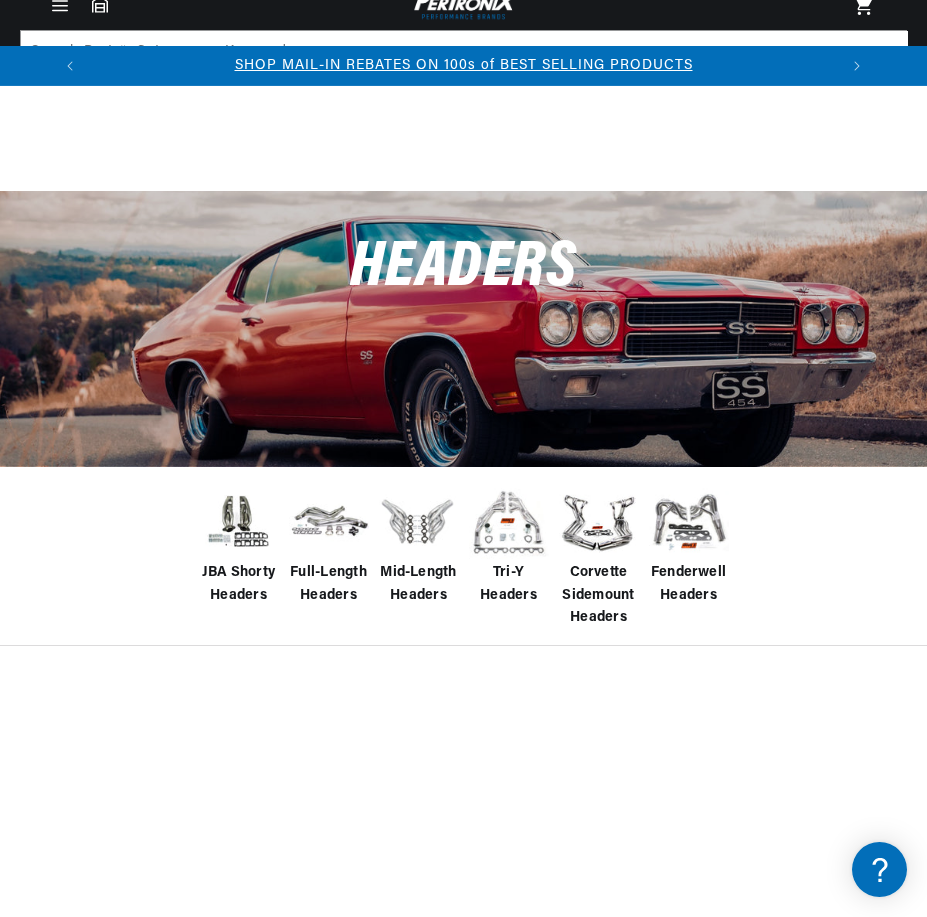 scroll, scrollTop: 300, scrollLeft: 0, axis: vertical 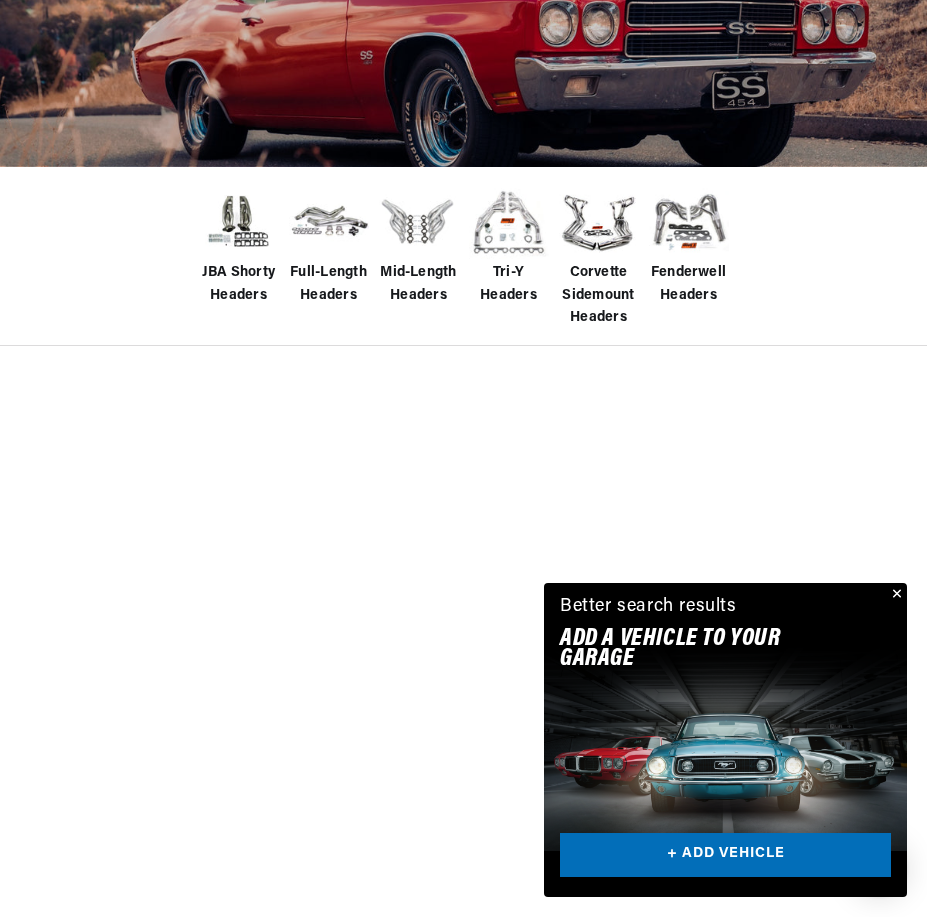 click at bounding box center (895, 595) 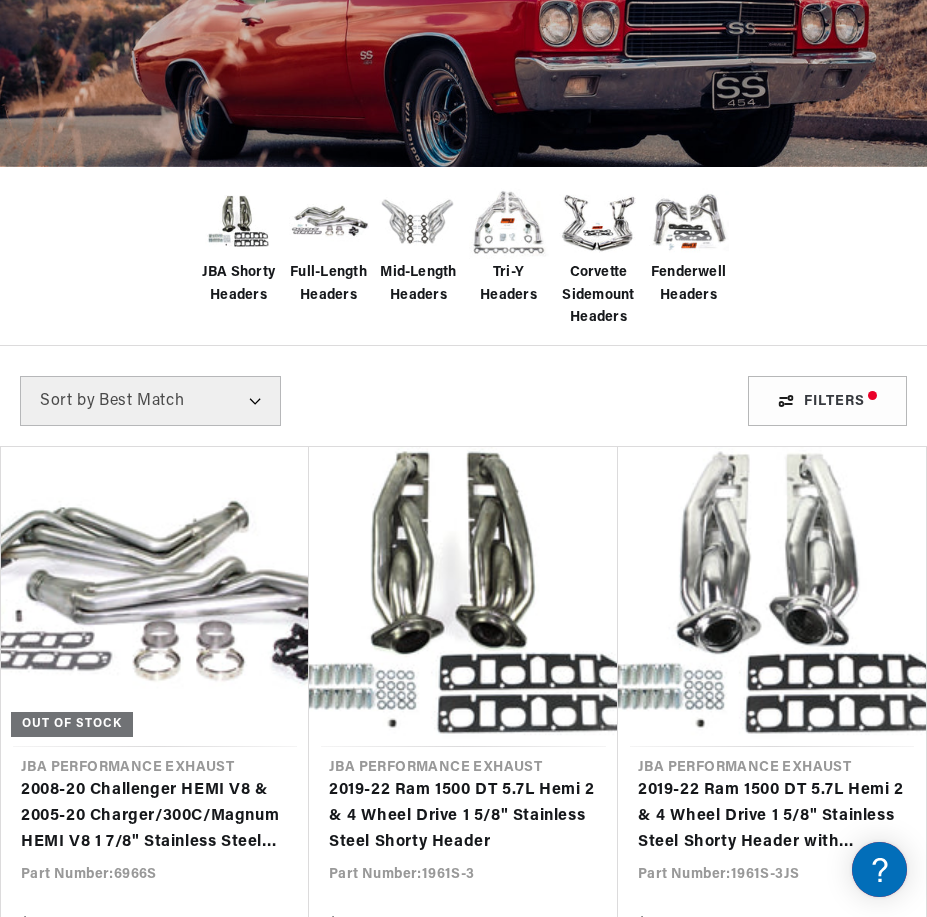 scroll, scrollTop: 0, scrollLeft: 747, axis: horizontal 